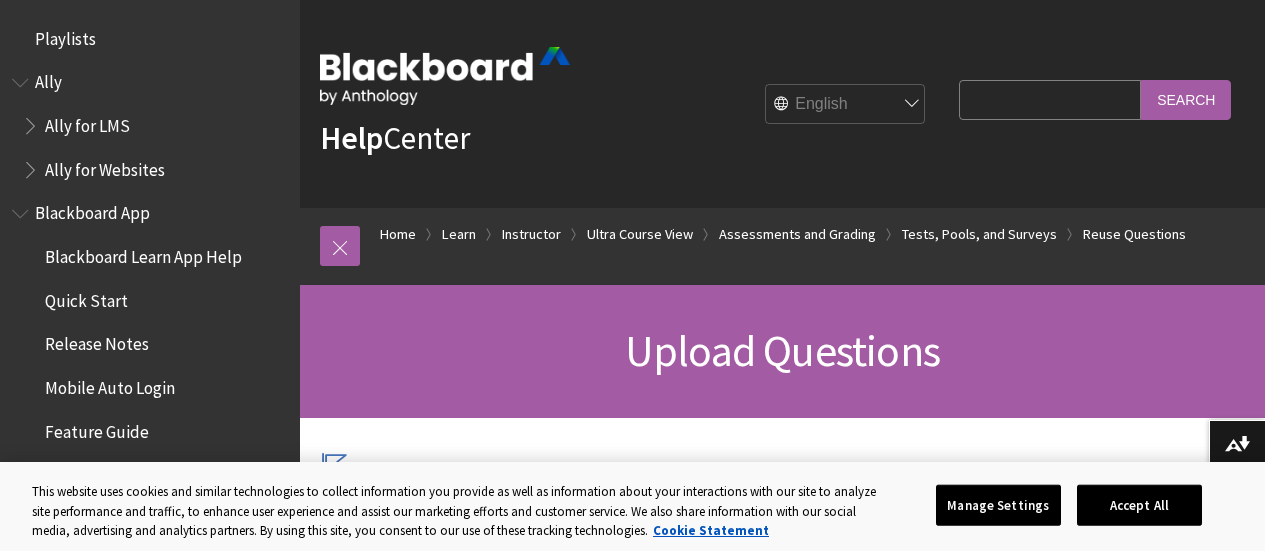 scroll, scrollTop: 0, scrollLeft: 0, axis: both 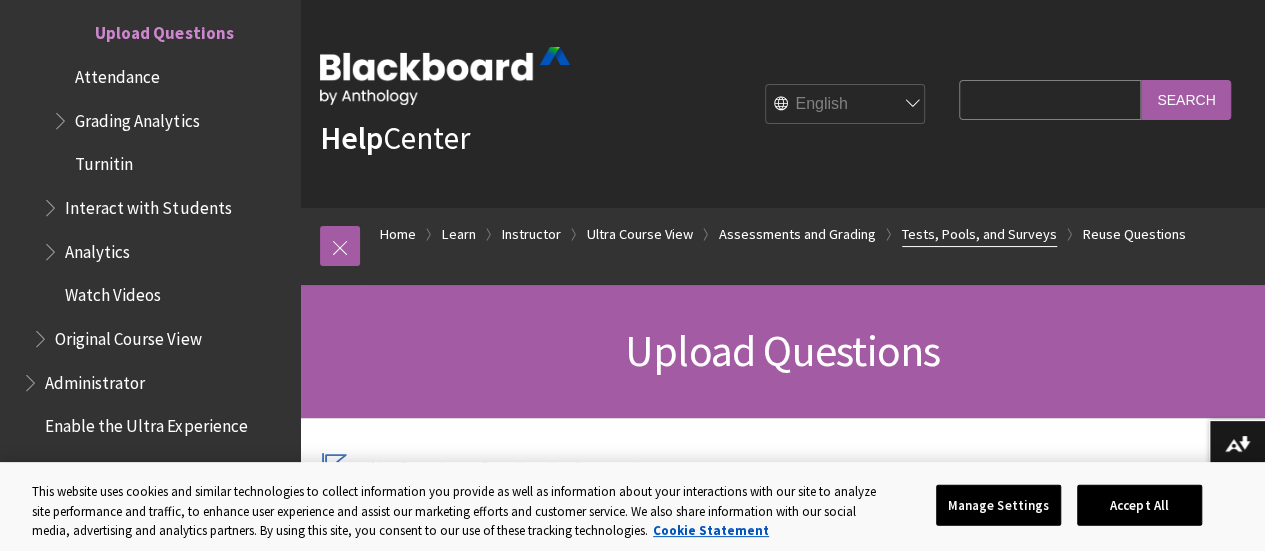 click on "Tests, Pools, and Surveys" at bounding box center (979, 234) 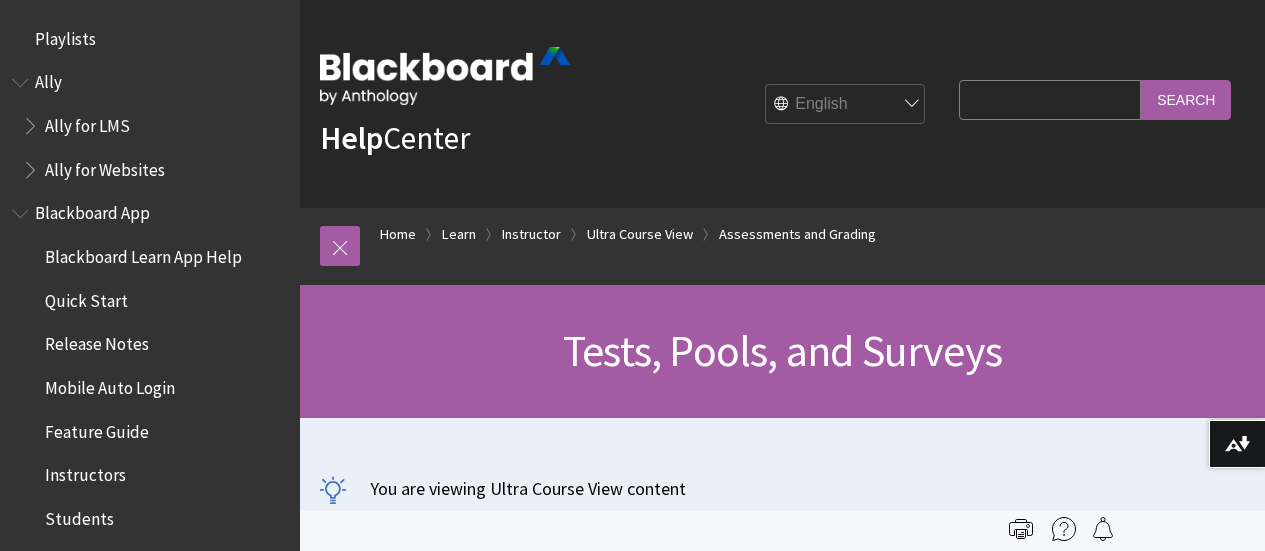 scroll, scrollTop: 0, scrollLeft: 0, axis: both 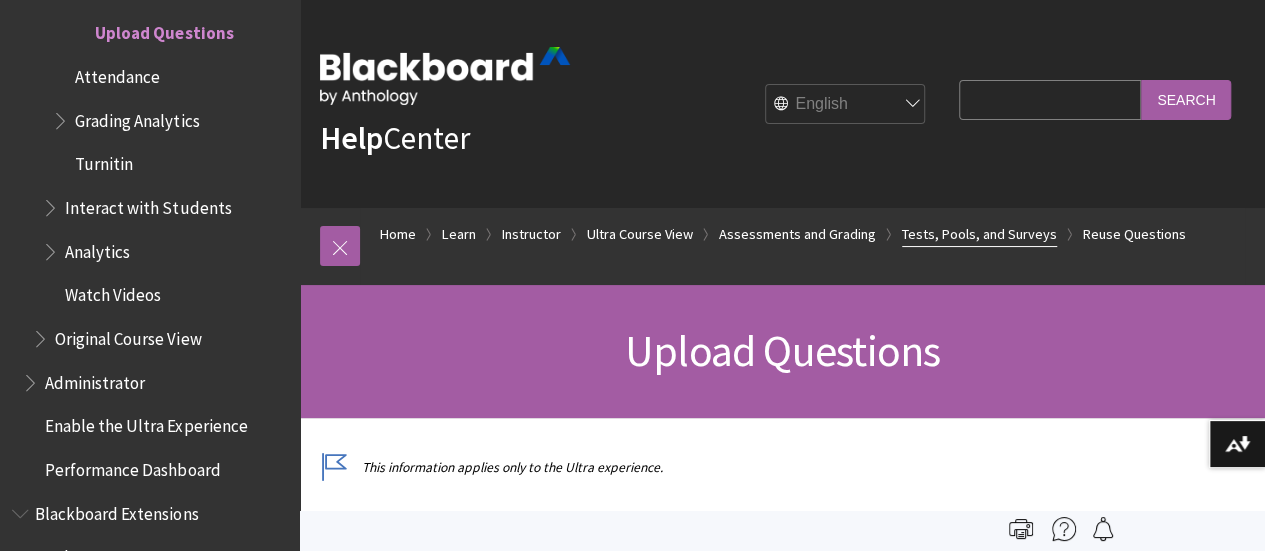 click on "Tests, Pools, and Surveys" at bounding box center [979, 234] 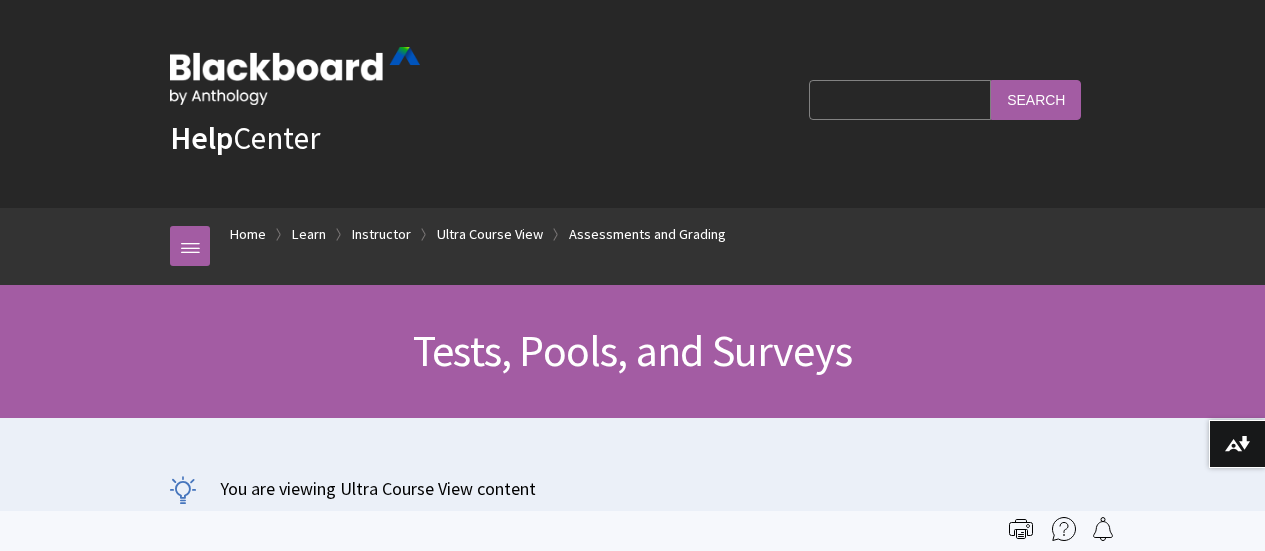 scroll, scrollTop: 0, scrollLeft: 0, axis: both 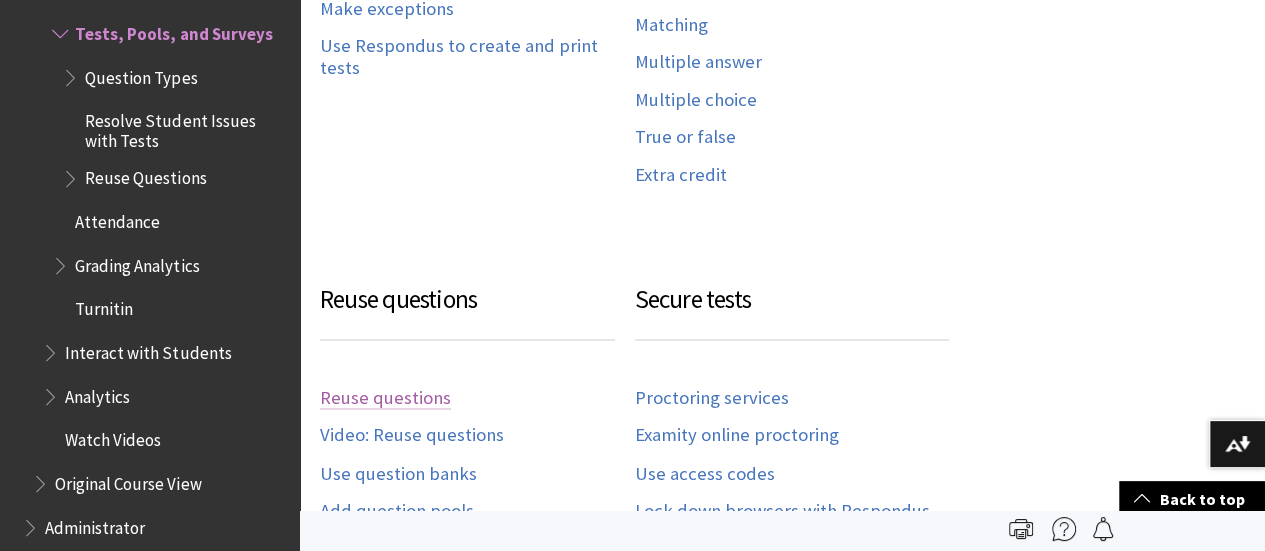 click on "Reuse questions" at bounding box center [385, 398] 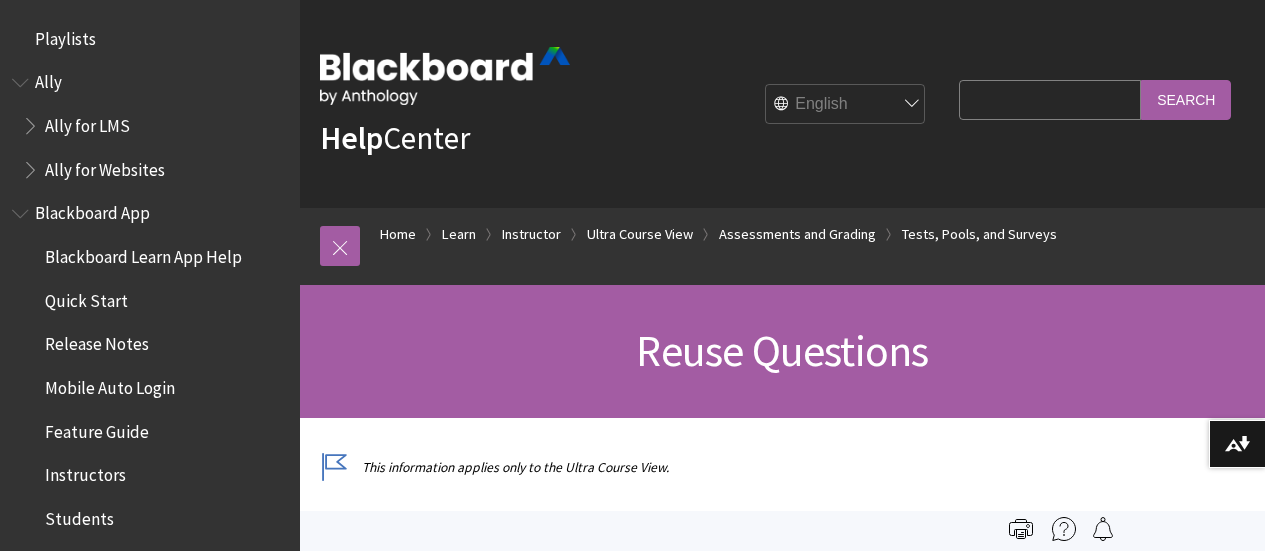scroll, scrollTop: 0, scrollLeft: 0, axis: both 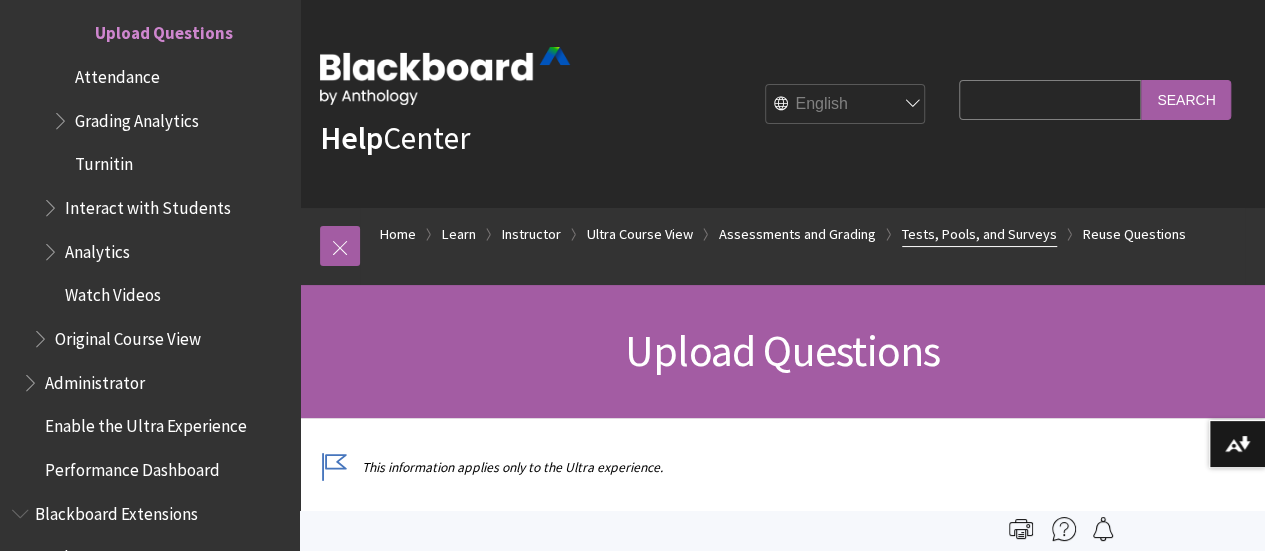 click on "Tests, Pools, and Surveys" at bounding box center [979, 234] 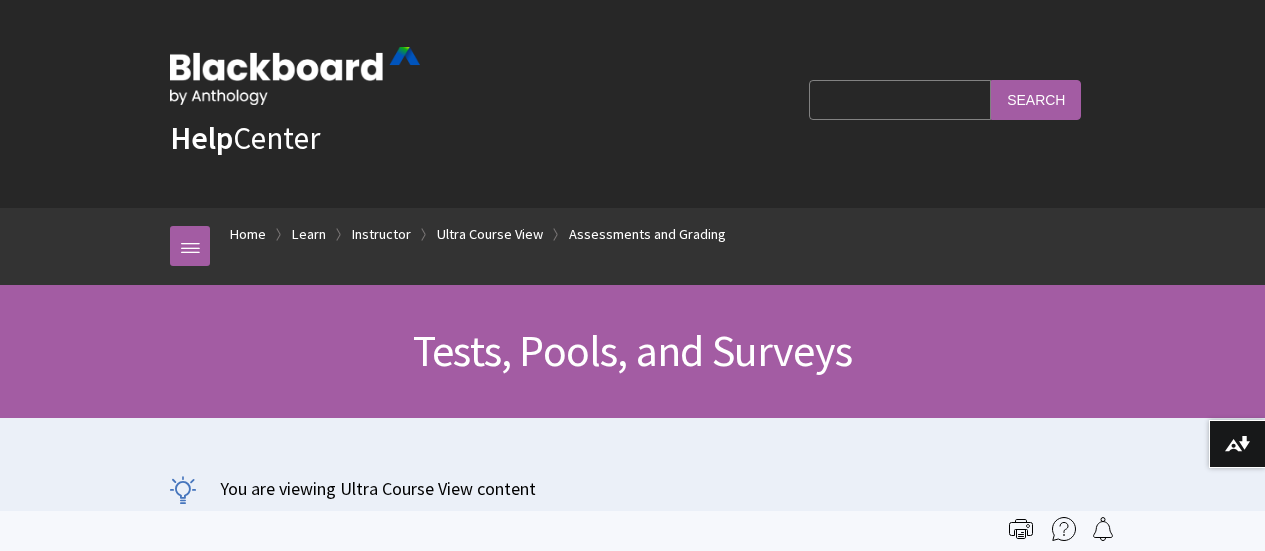 scroll, scrollTop: 0, scrollLeft: 0, axis: both 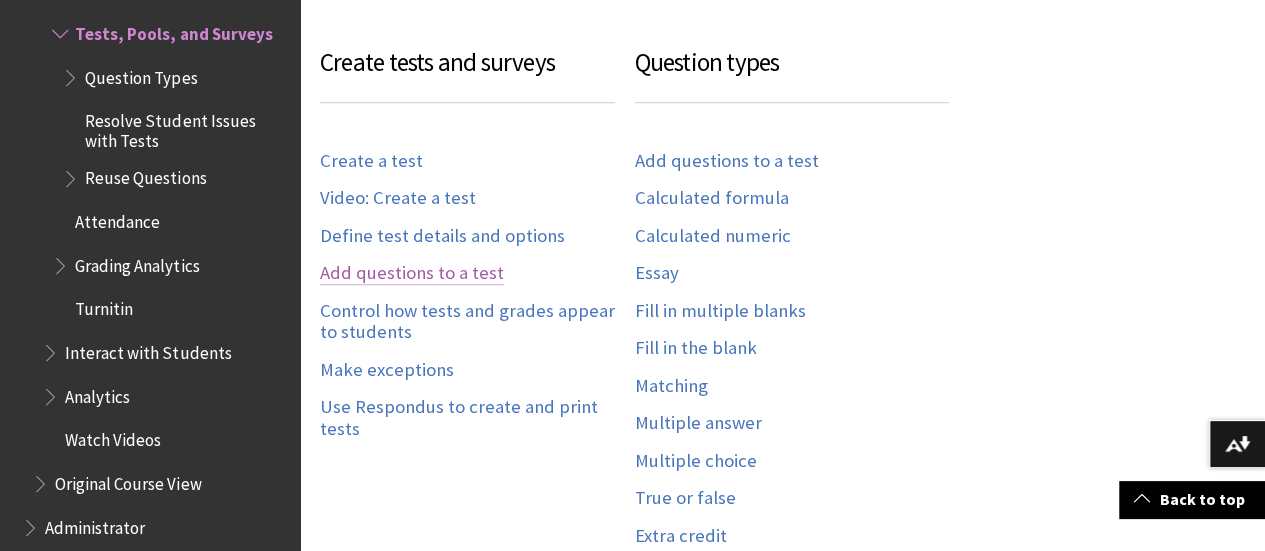click on "Add questions to a test" at bounding box center [412, 273] 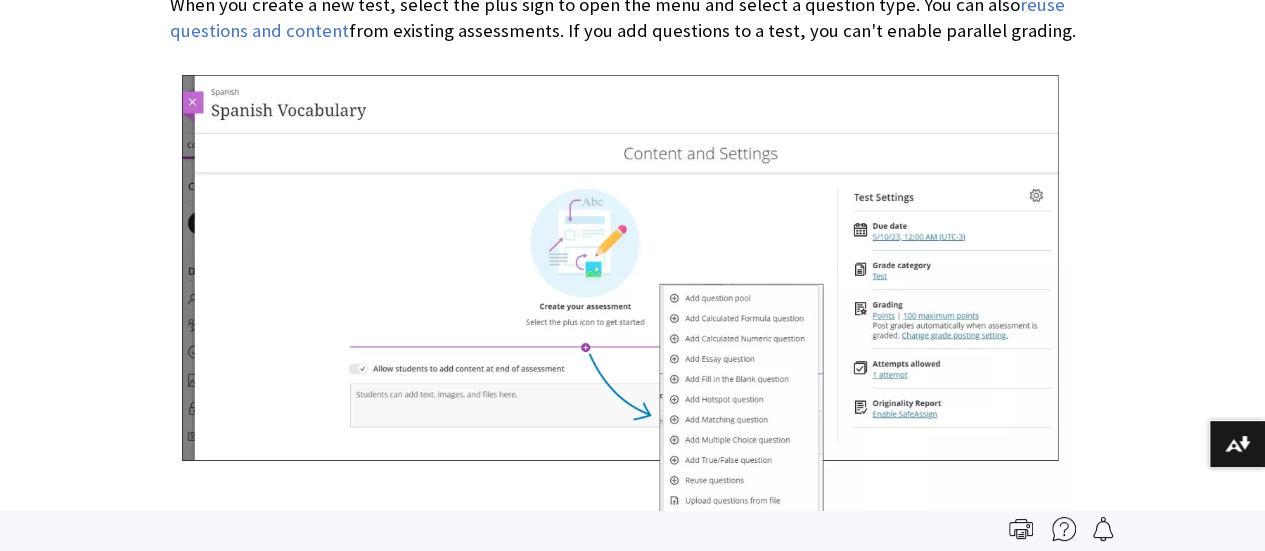 scroll, scrollTop: 15239, scrollLeft: 0, axis: vertical 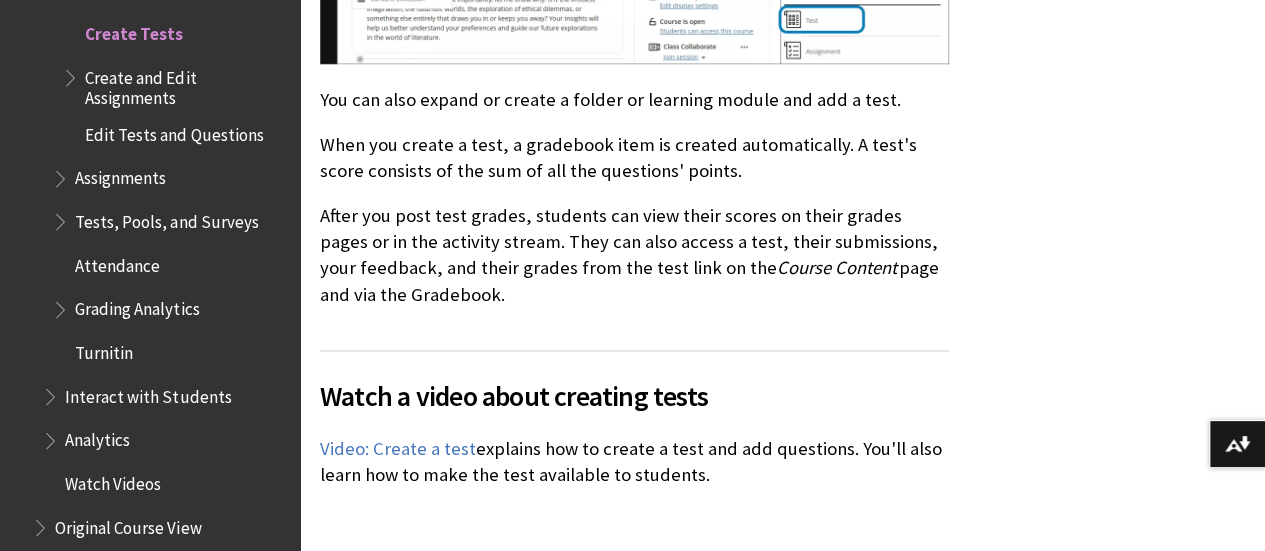 click on "Create a test Create  Test" at bounding box center [782, 15082] 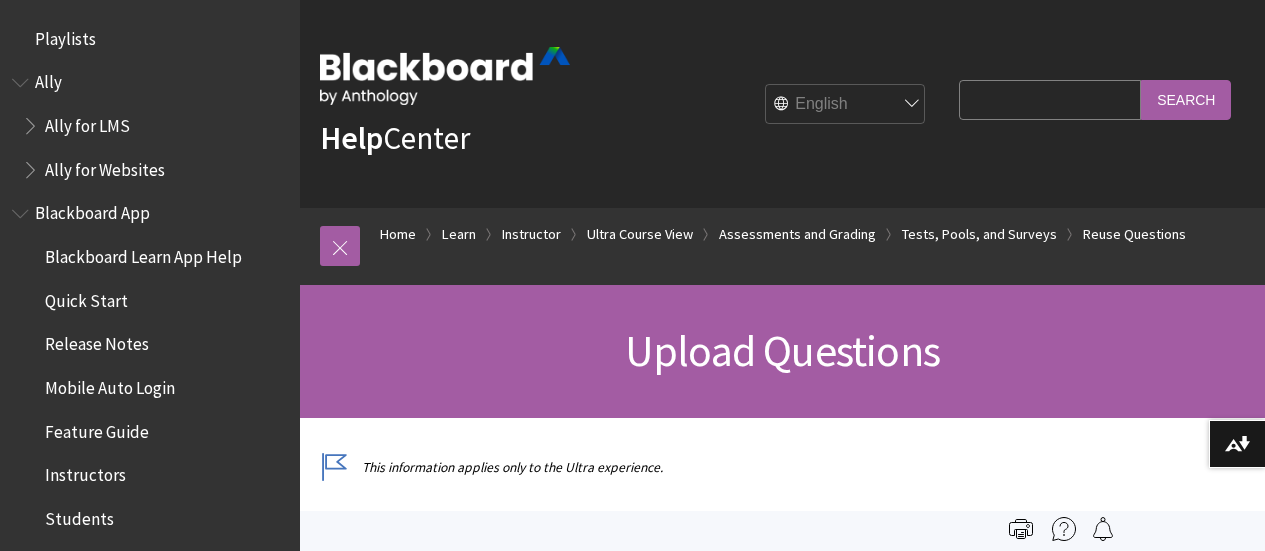 scroll, scrollTop: 0, scrollLeft: 0, axis: both 